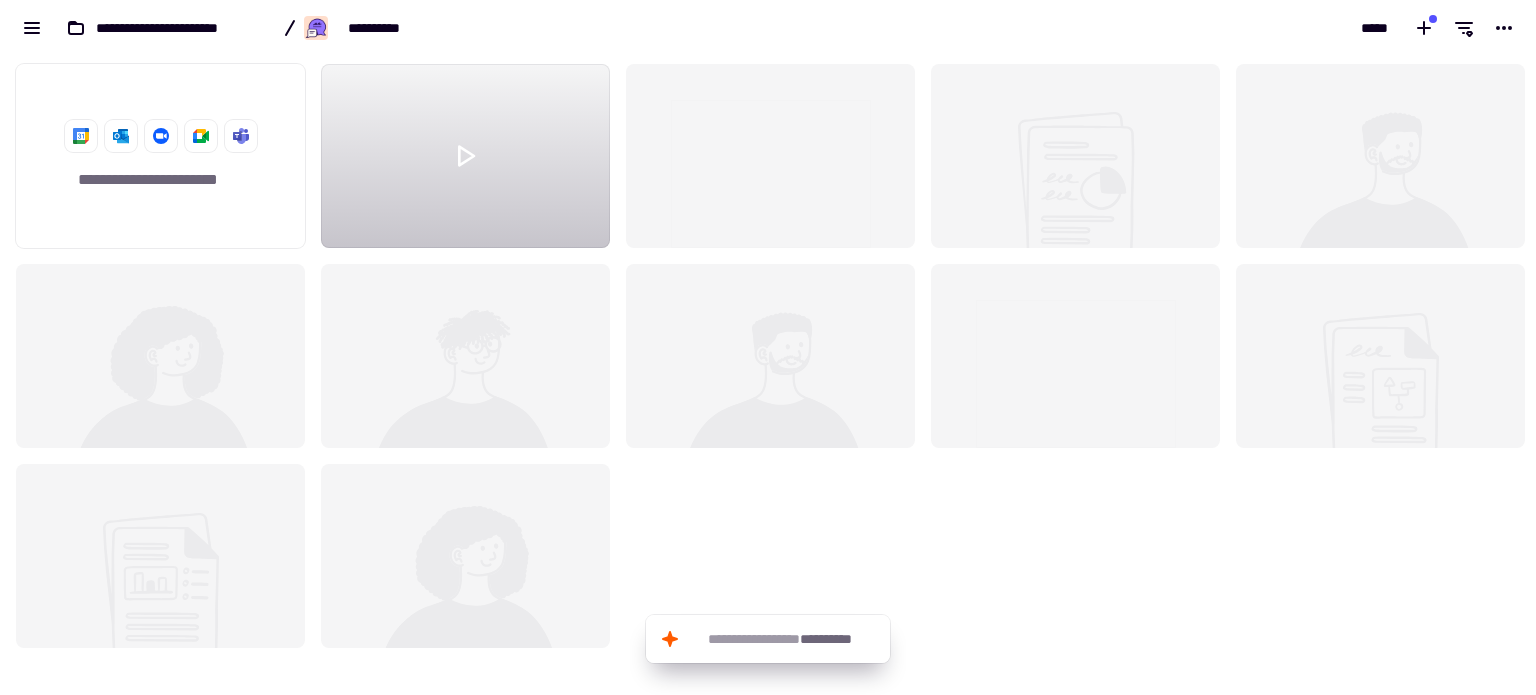 scroll, scrollTop: 0, scrollLeft: 0, axis: both 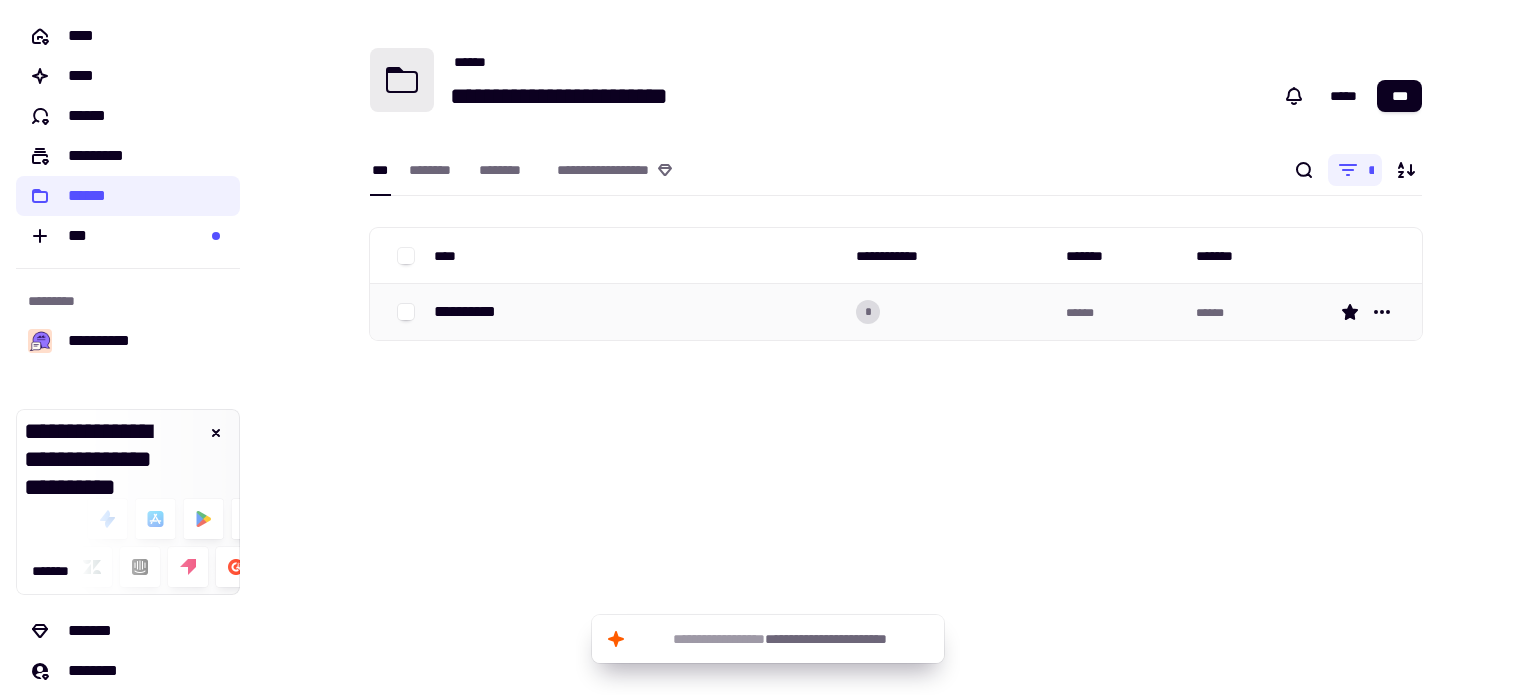 click on "**********" at bounding box center [473, 312] 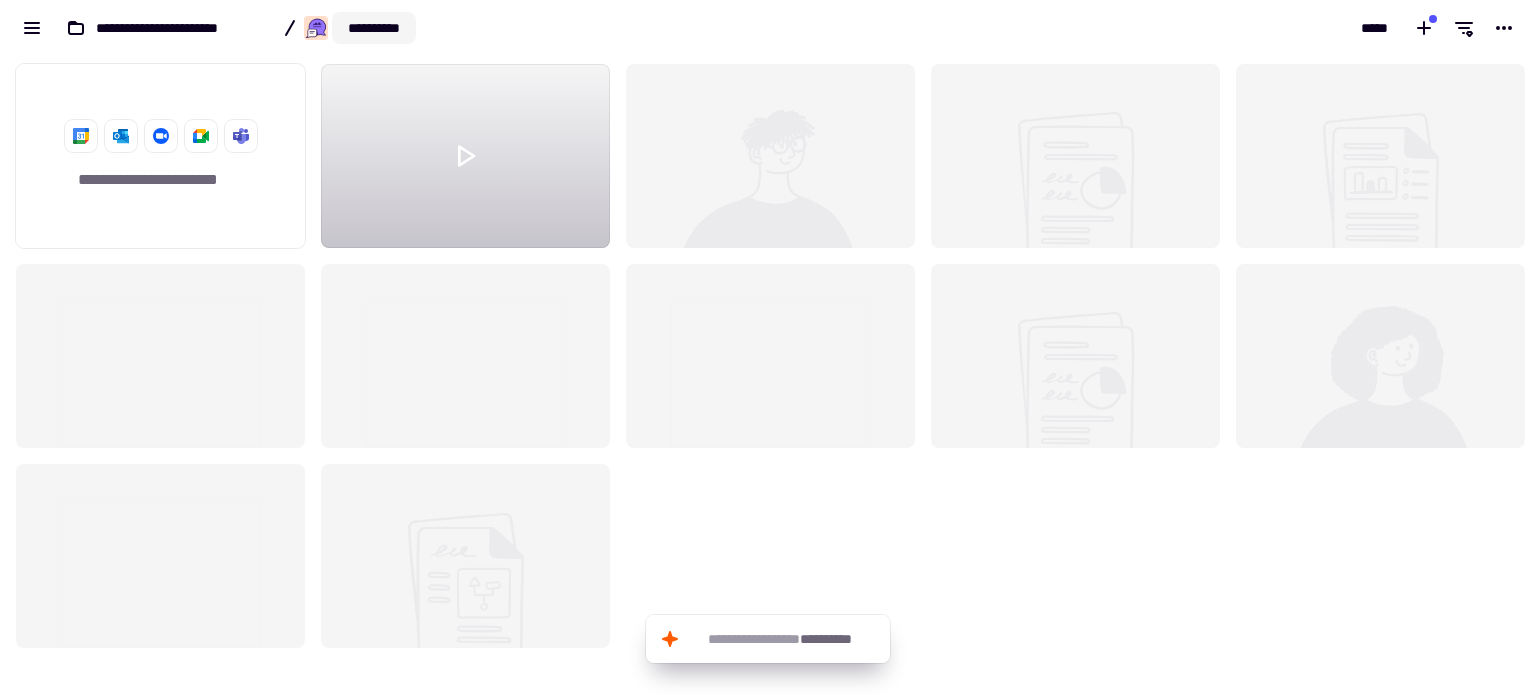 scroll, scrollTop: 16, scrollLeft: 16, axis: both 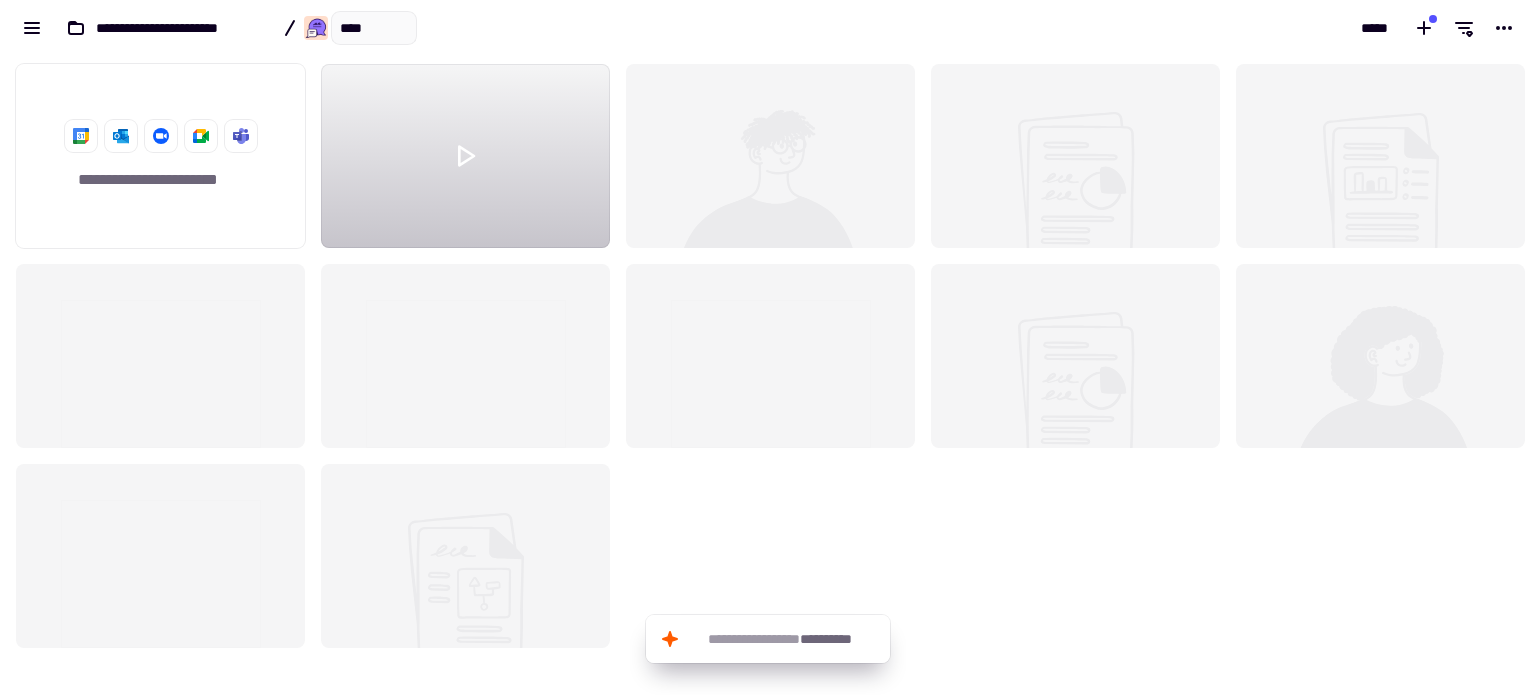 type on "*****" 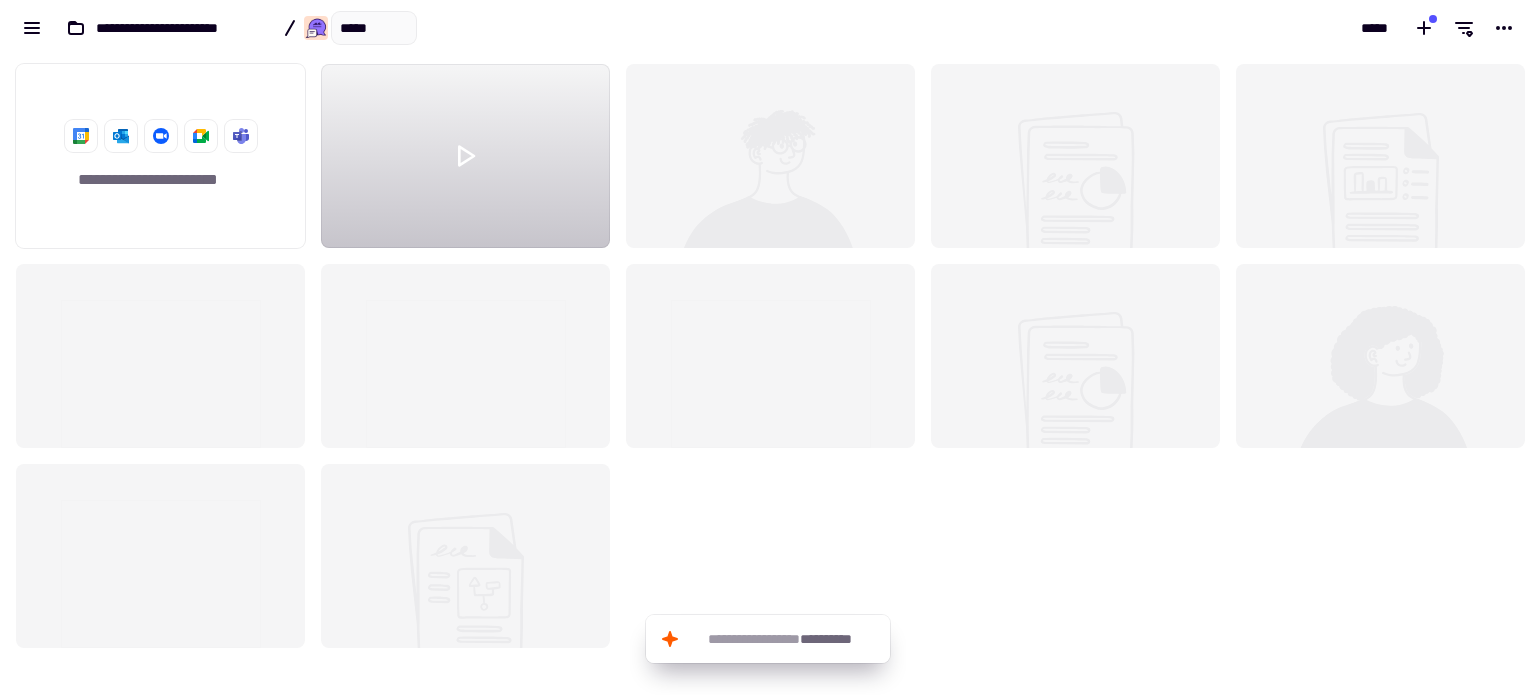 click on "**********" at bounding box center (384, 28) 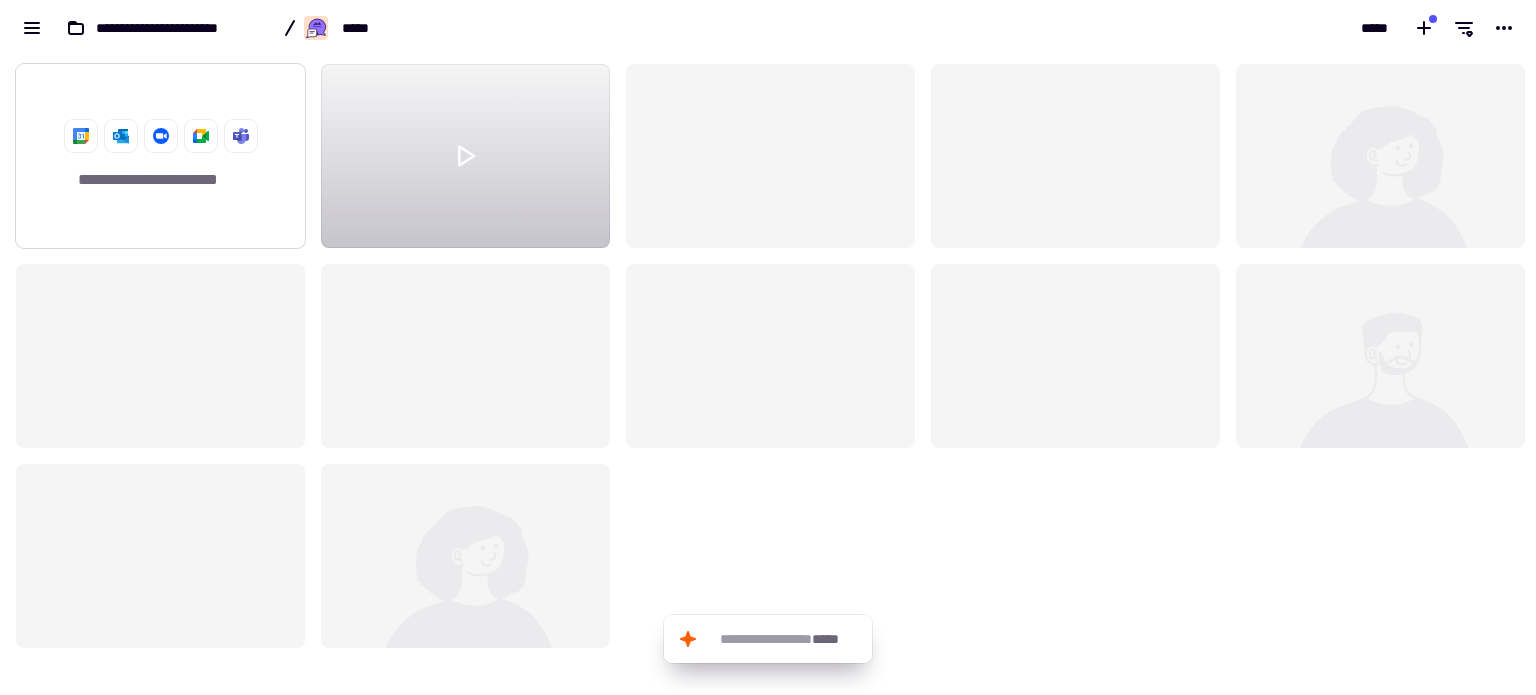 click on "**********" 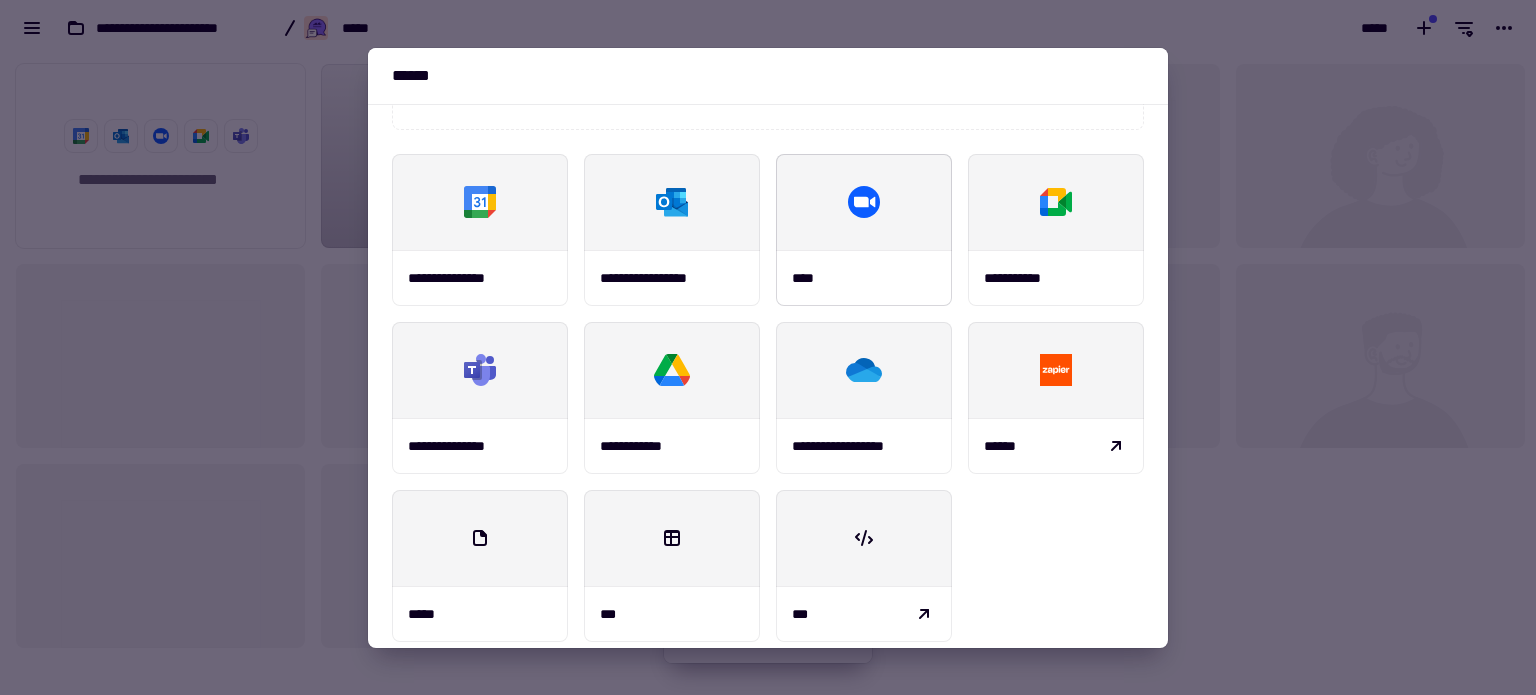 scroll, scrollTop: 233, scrollLeft: 0, axis: vertical 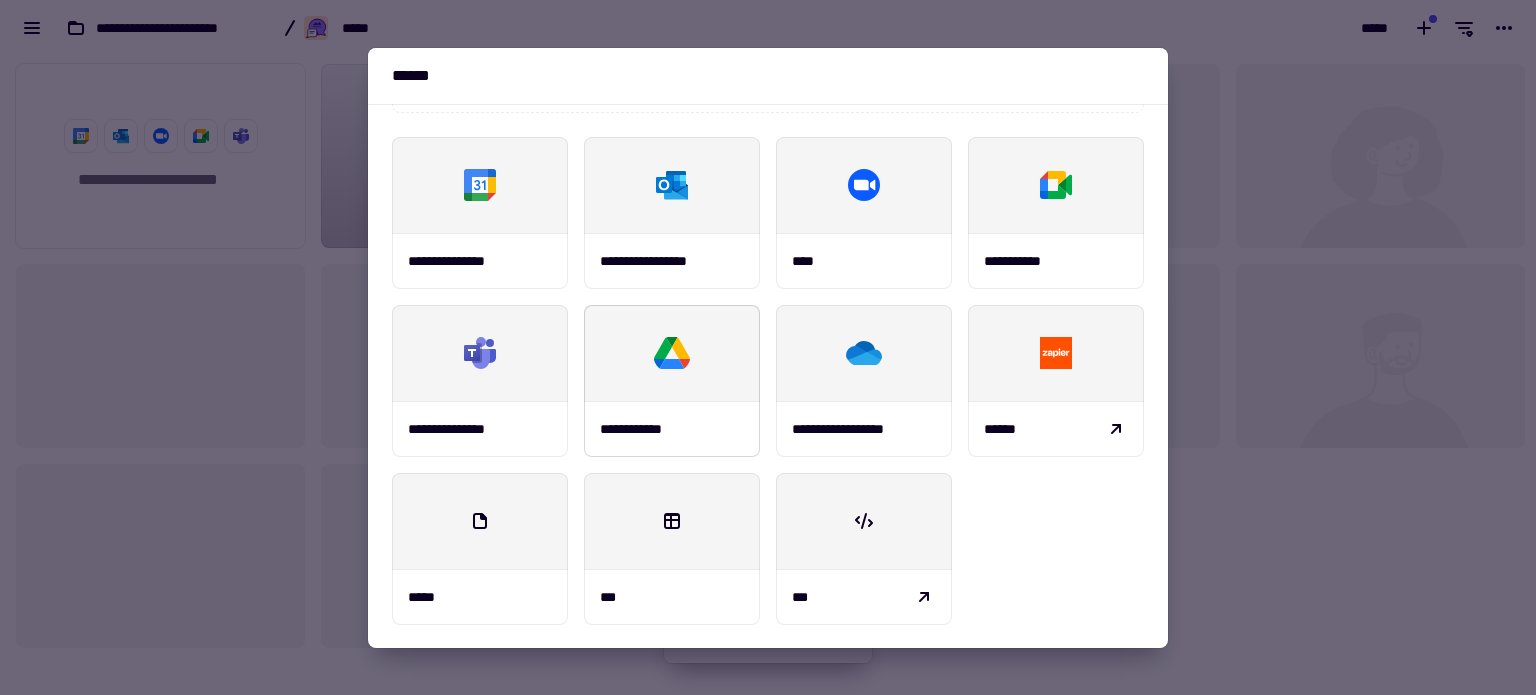 click 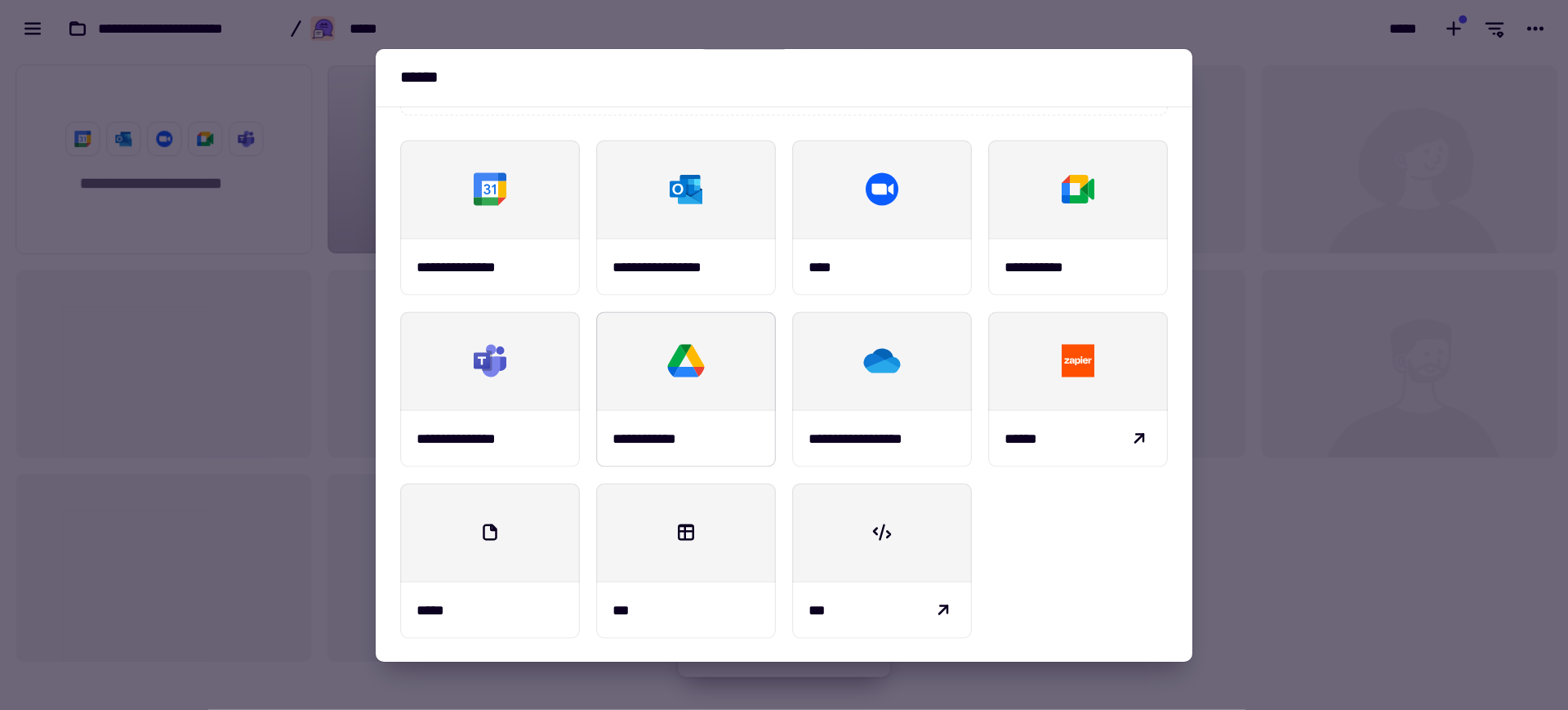 scroll, scrollTop: 0, scrollLeft: 0, axis: both 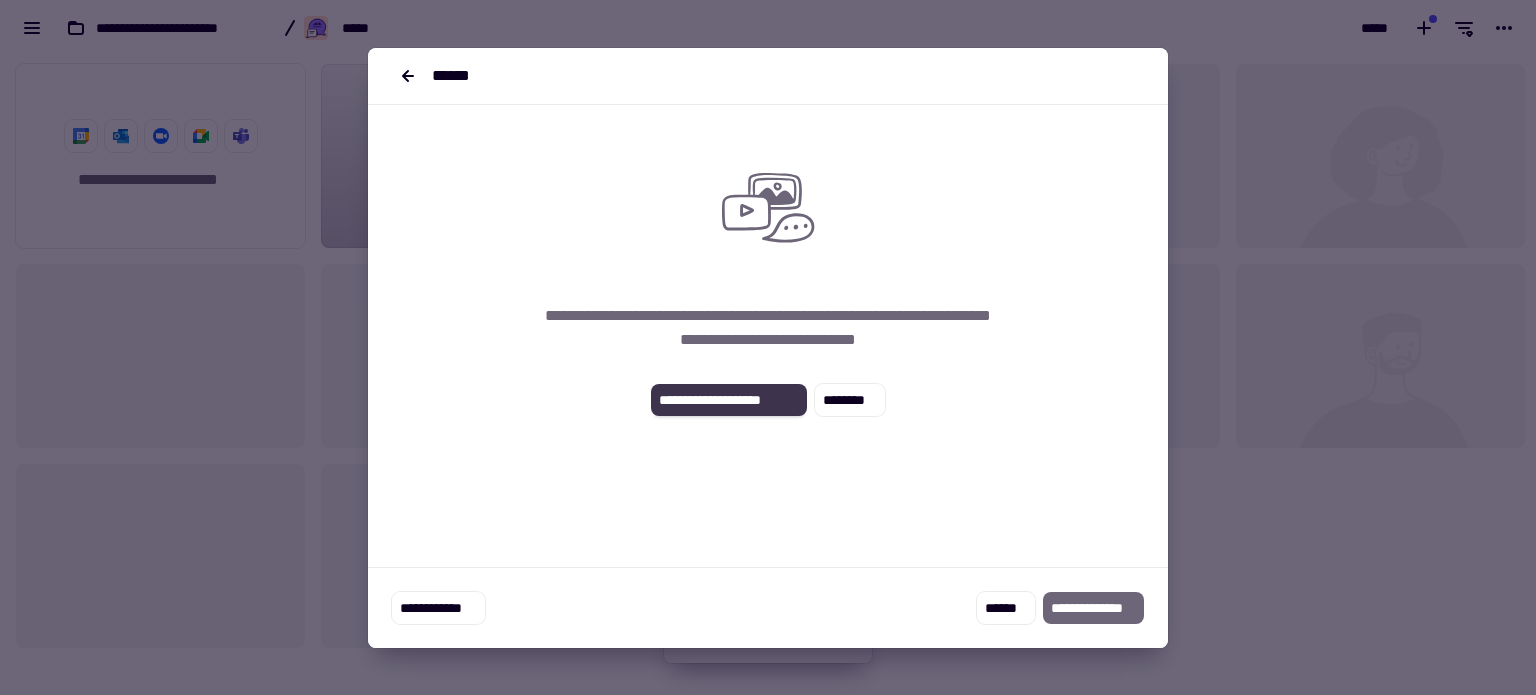 click on "**********" 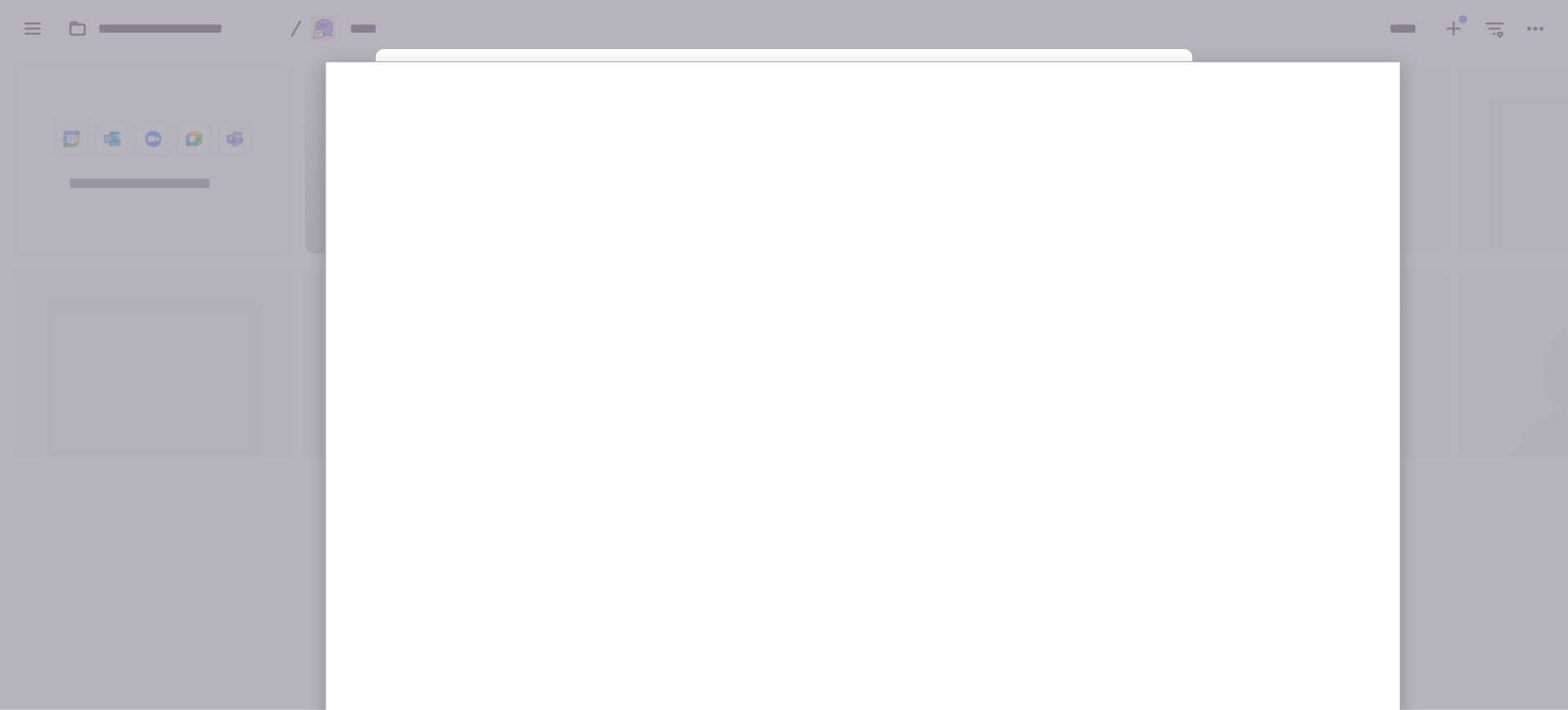 scroll, scrollTop: 16, scrollLeft: 16, axis: both 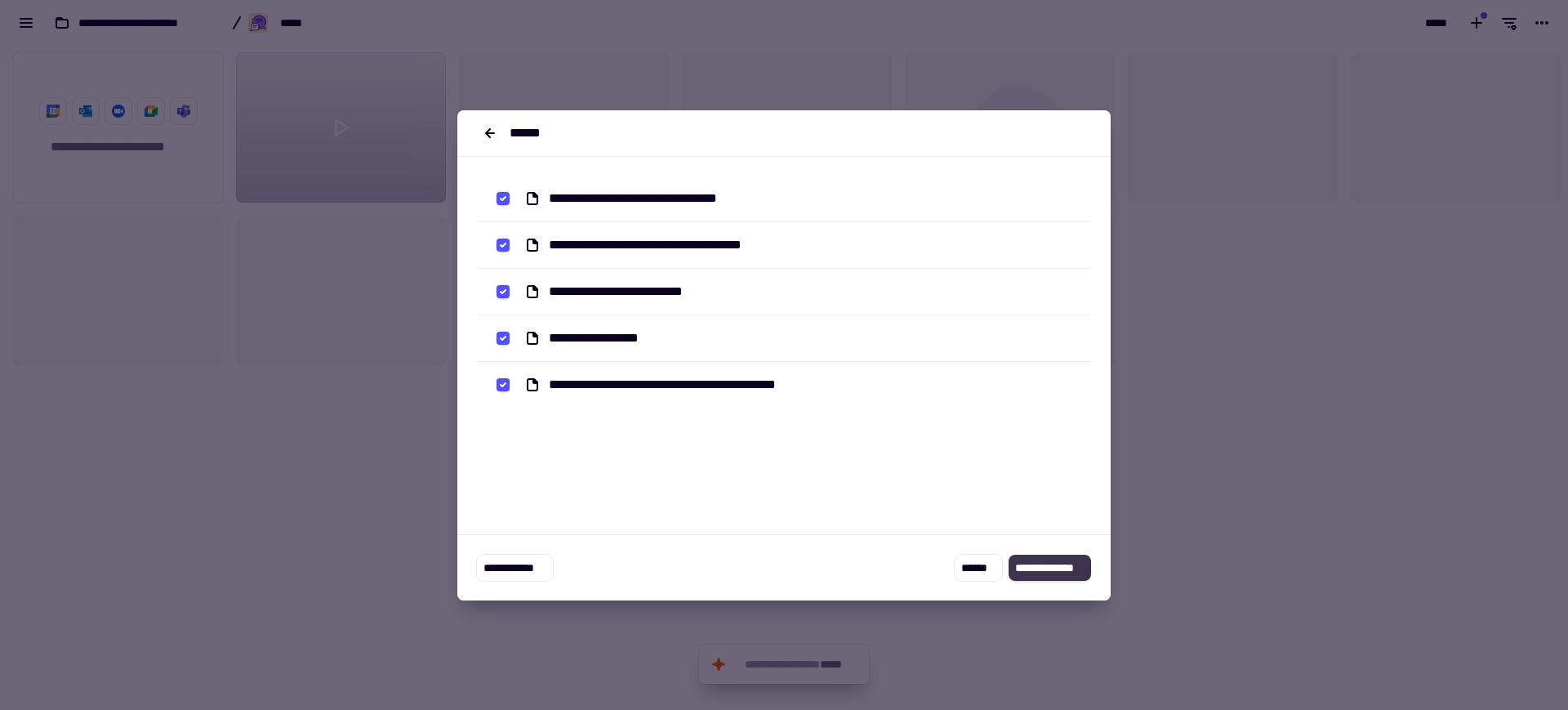 click on "**********" 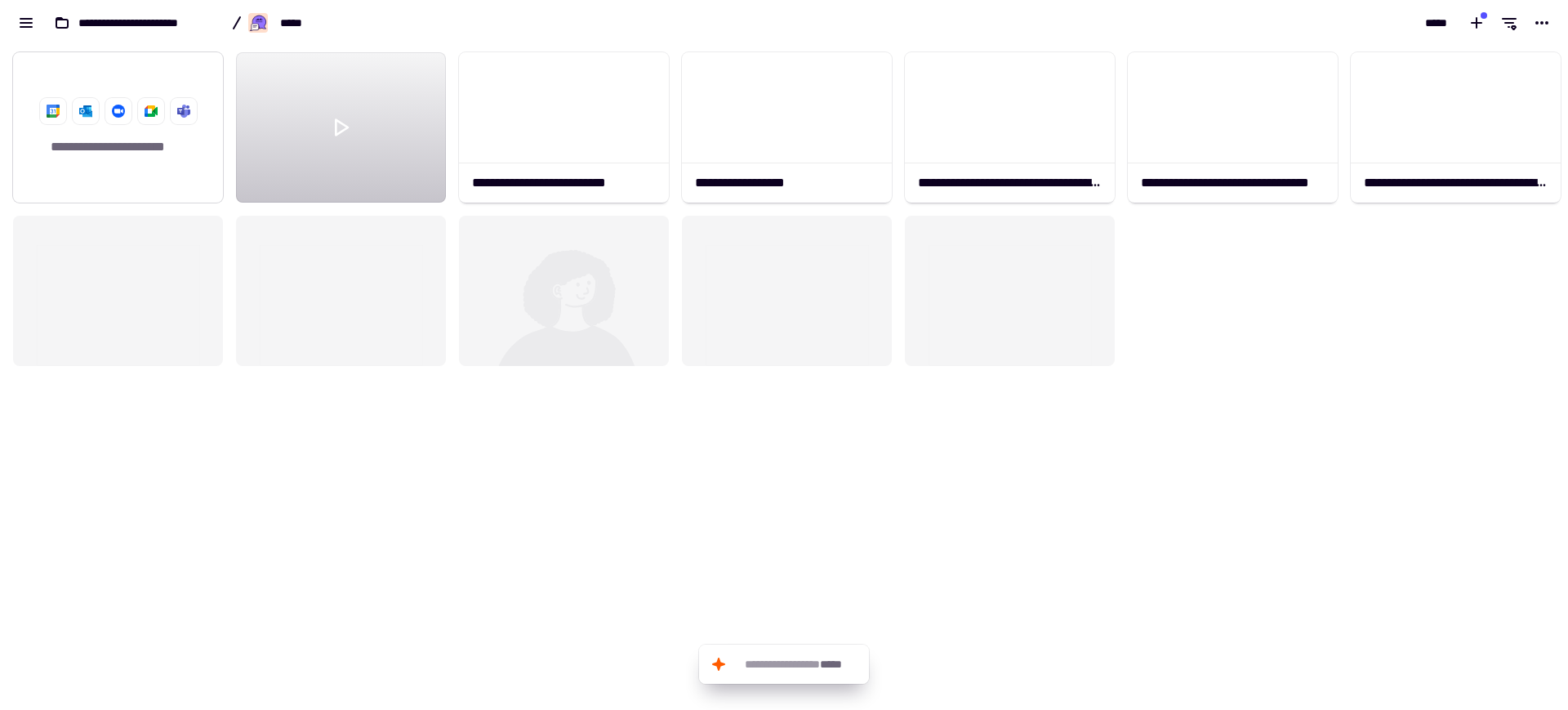 click 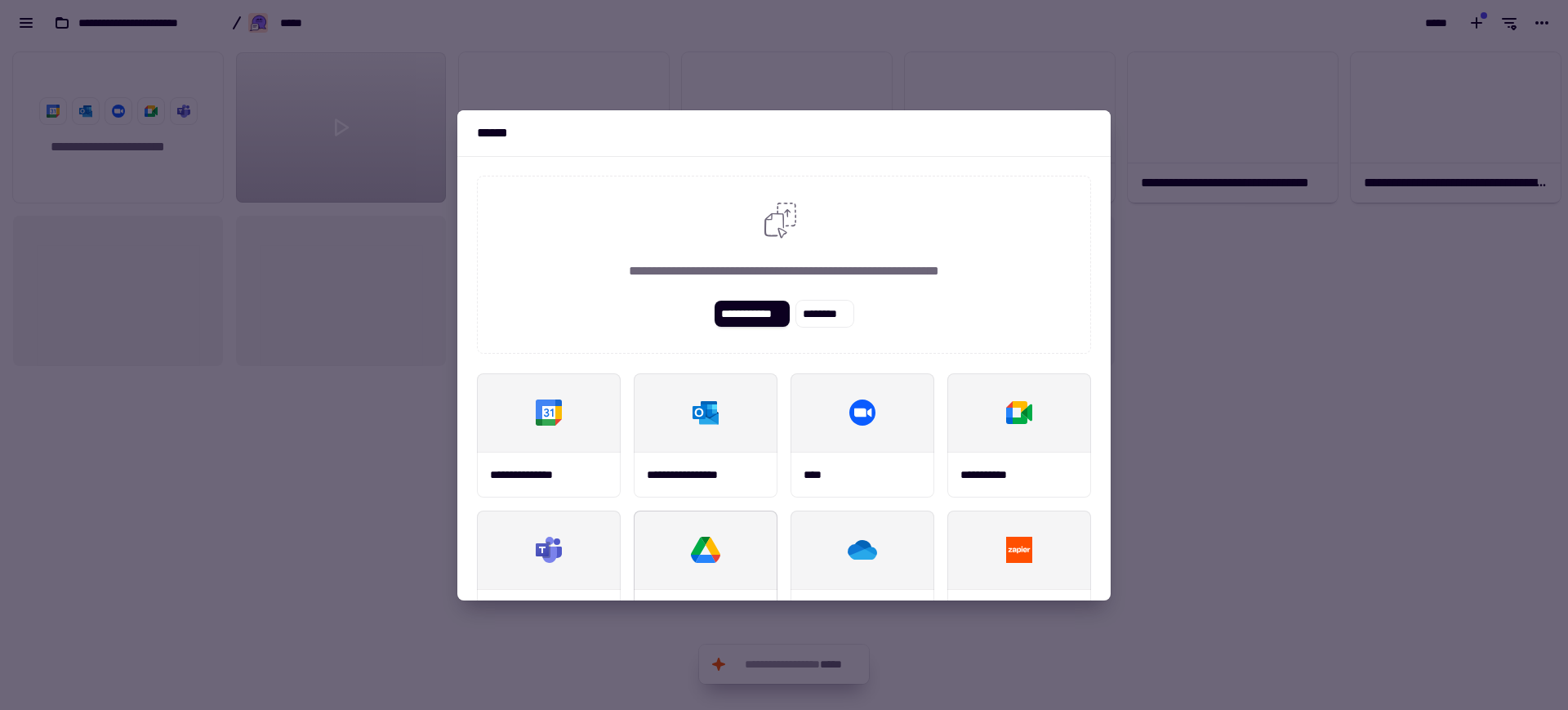 scroll, scrollTop: 102, scrollLeft: 0, axis: vertical 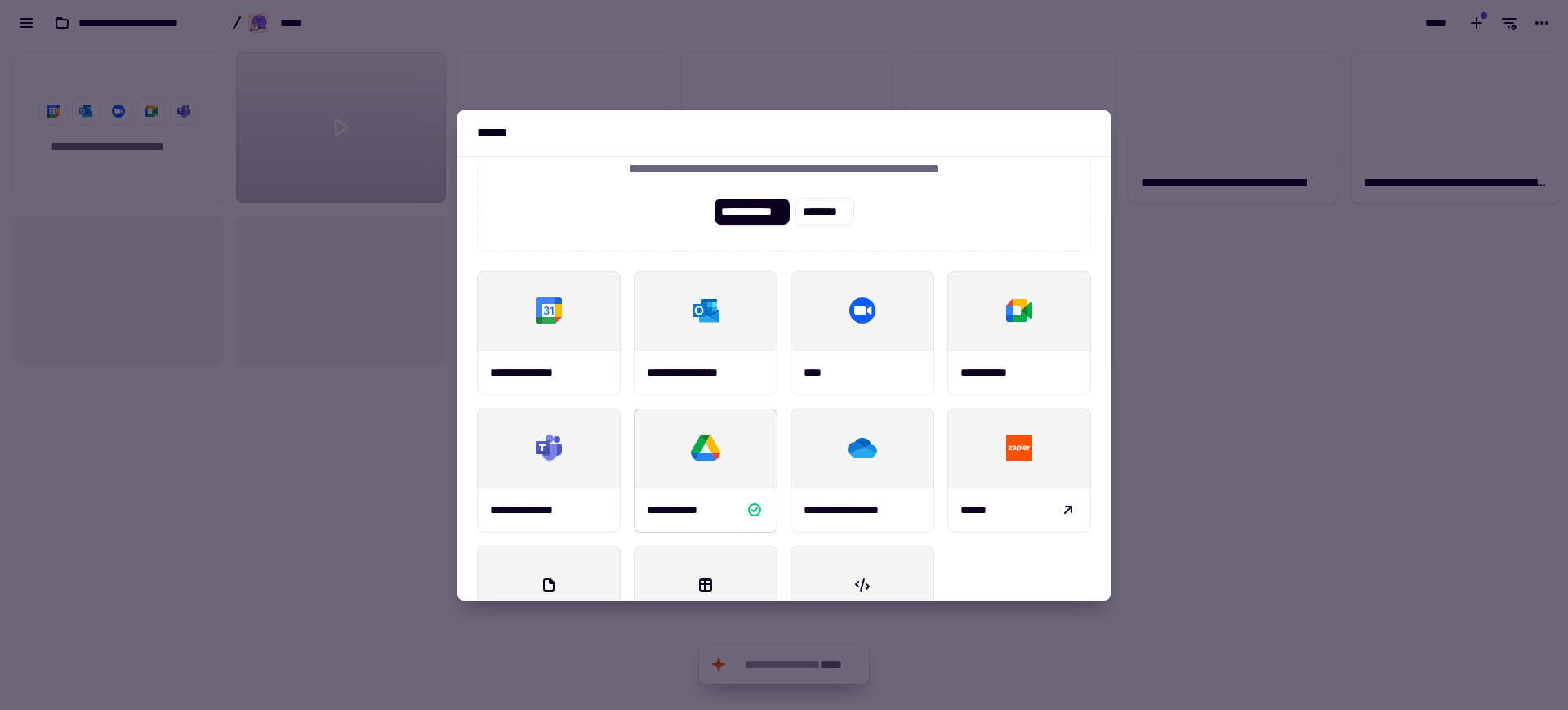 click 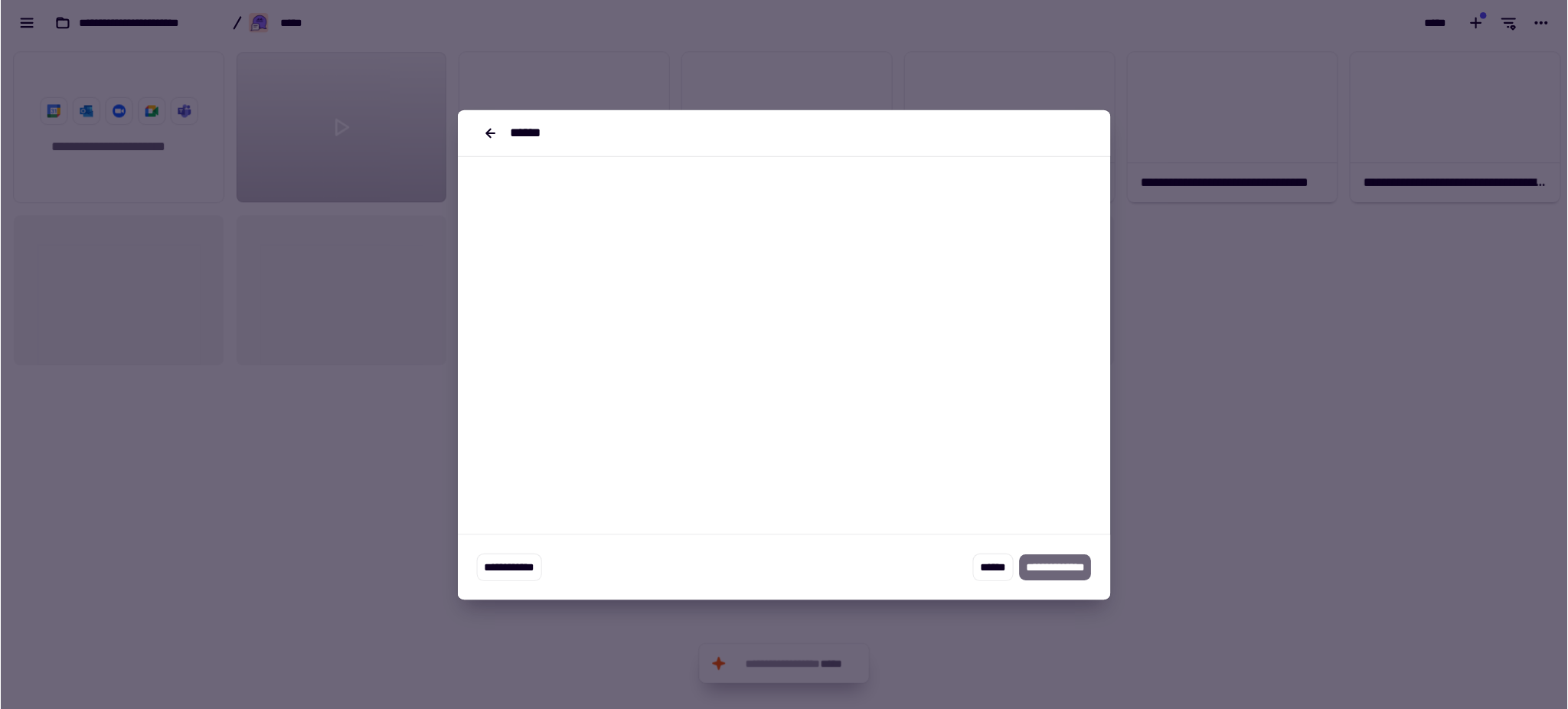 scroll, scrollTop: 0, scrollLeft: 0, axis: both 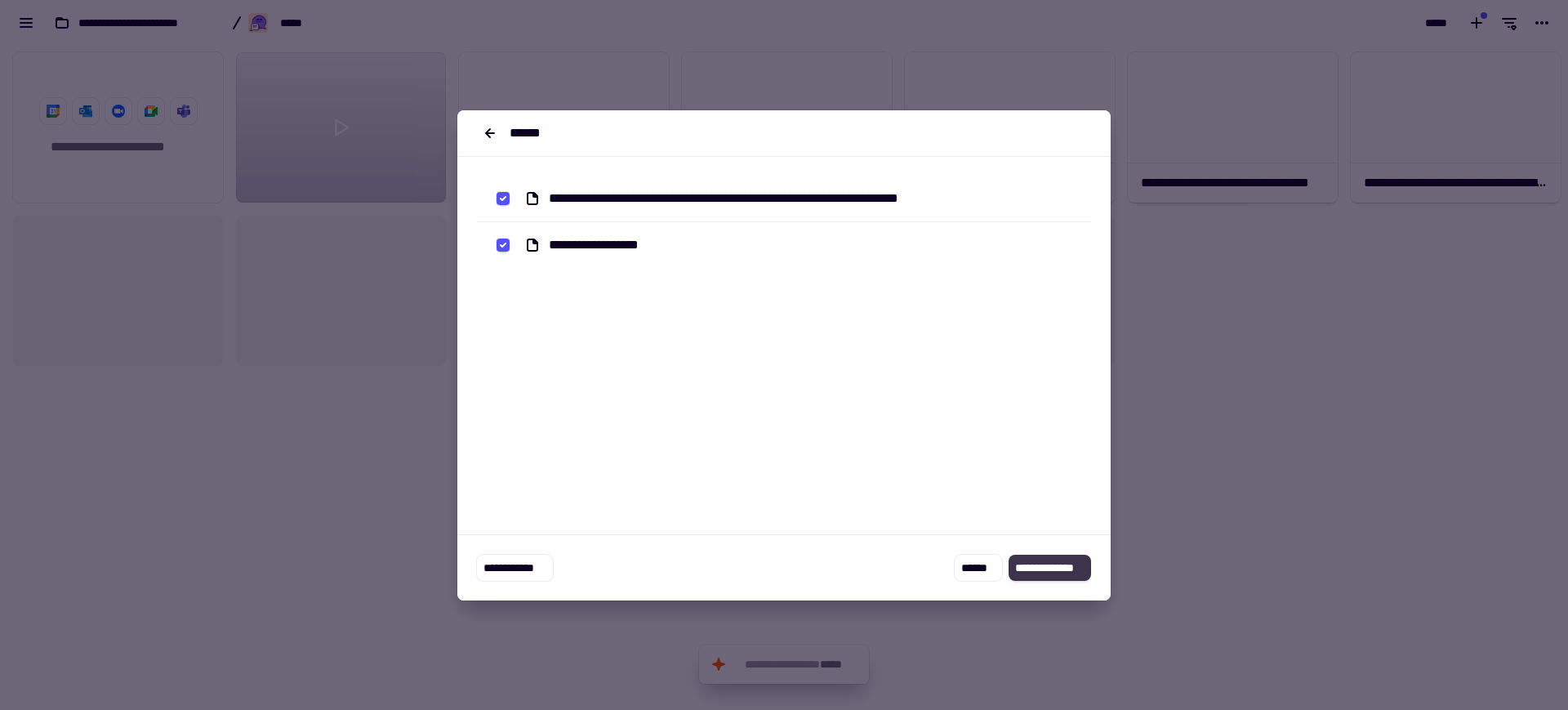 click on "**********" 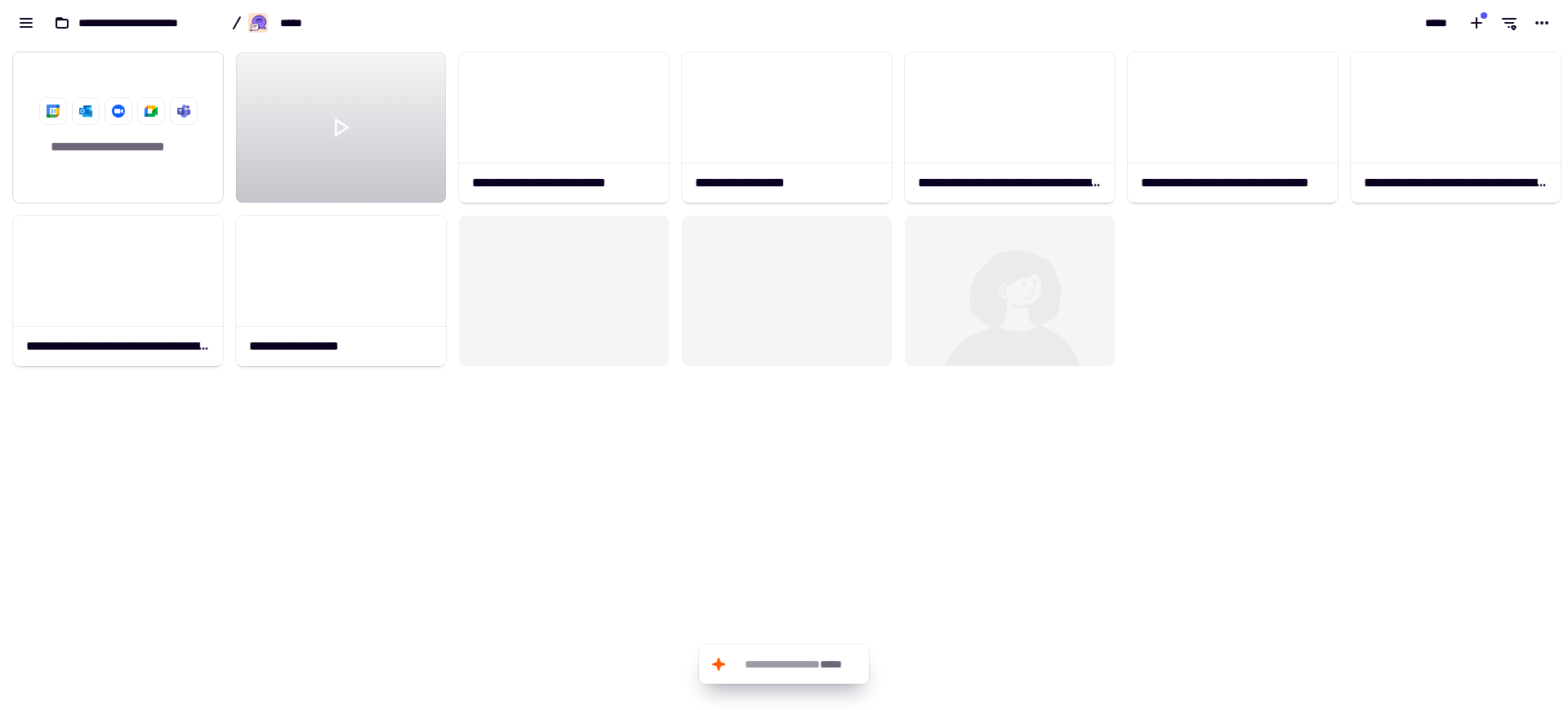 click on "**********" 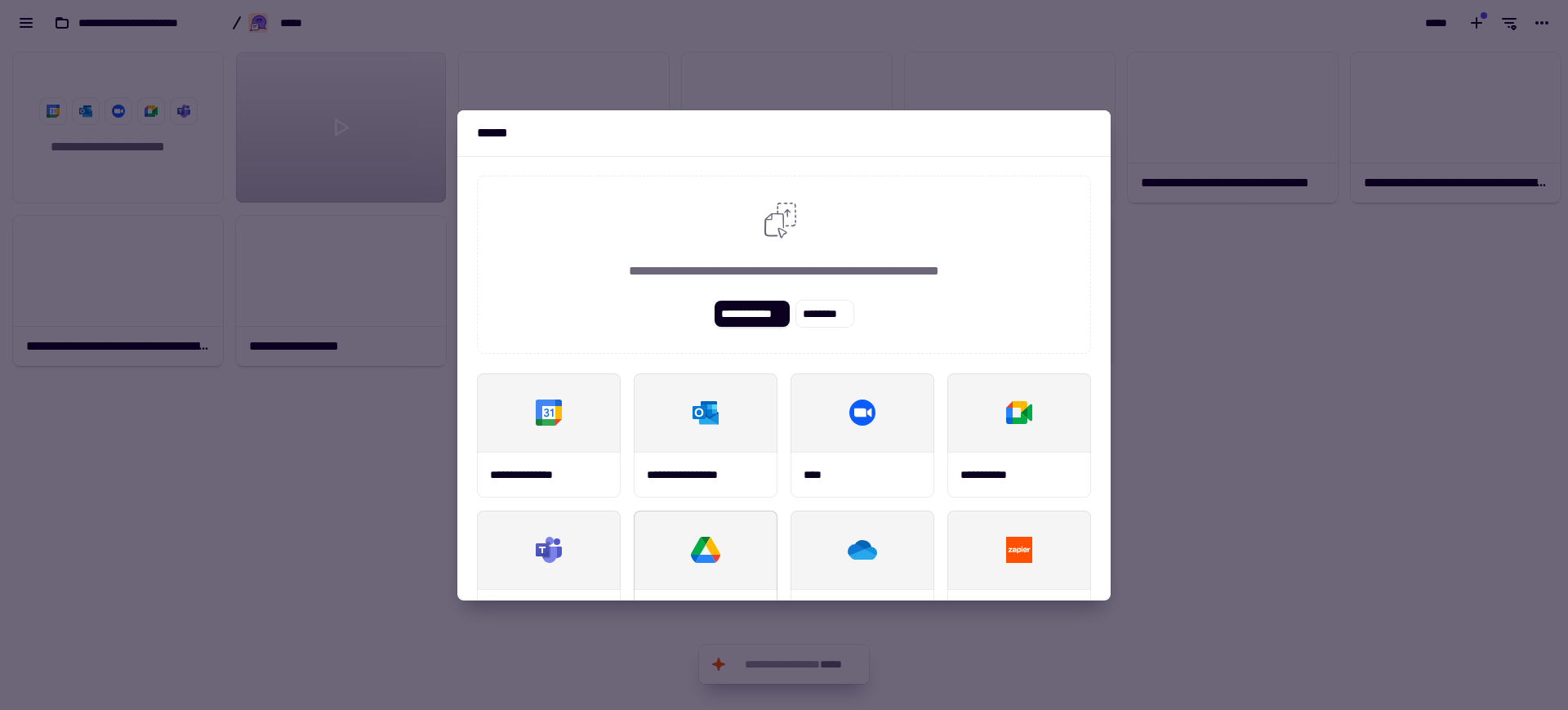 click 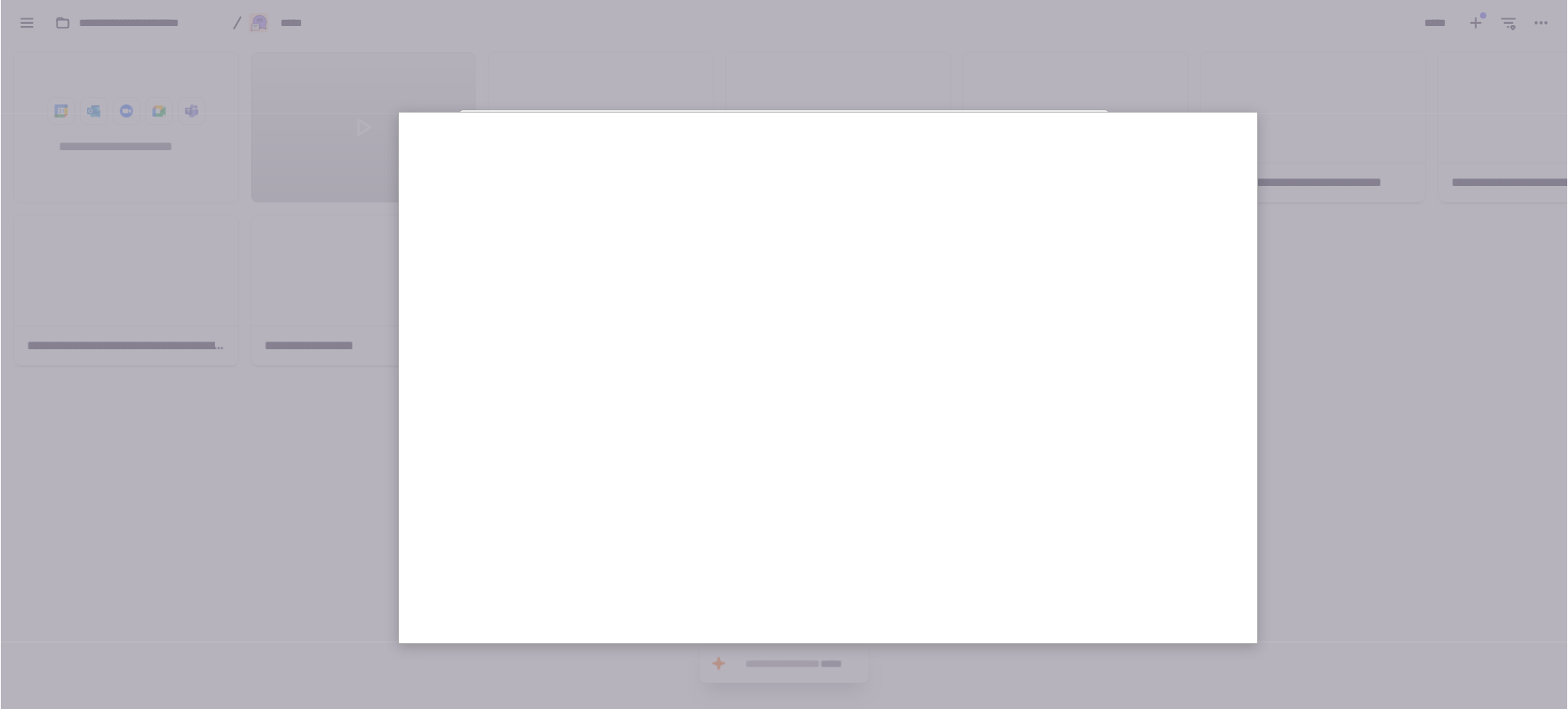 scroll, scrollTop: 16, scrollLeft: 16, axis: both 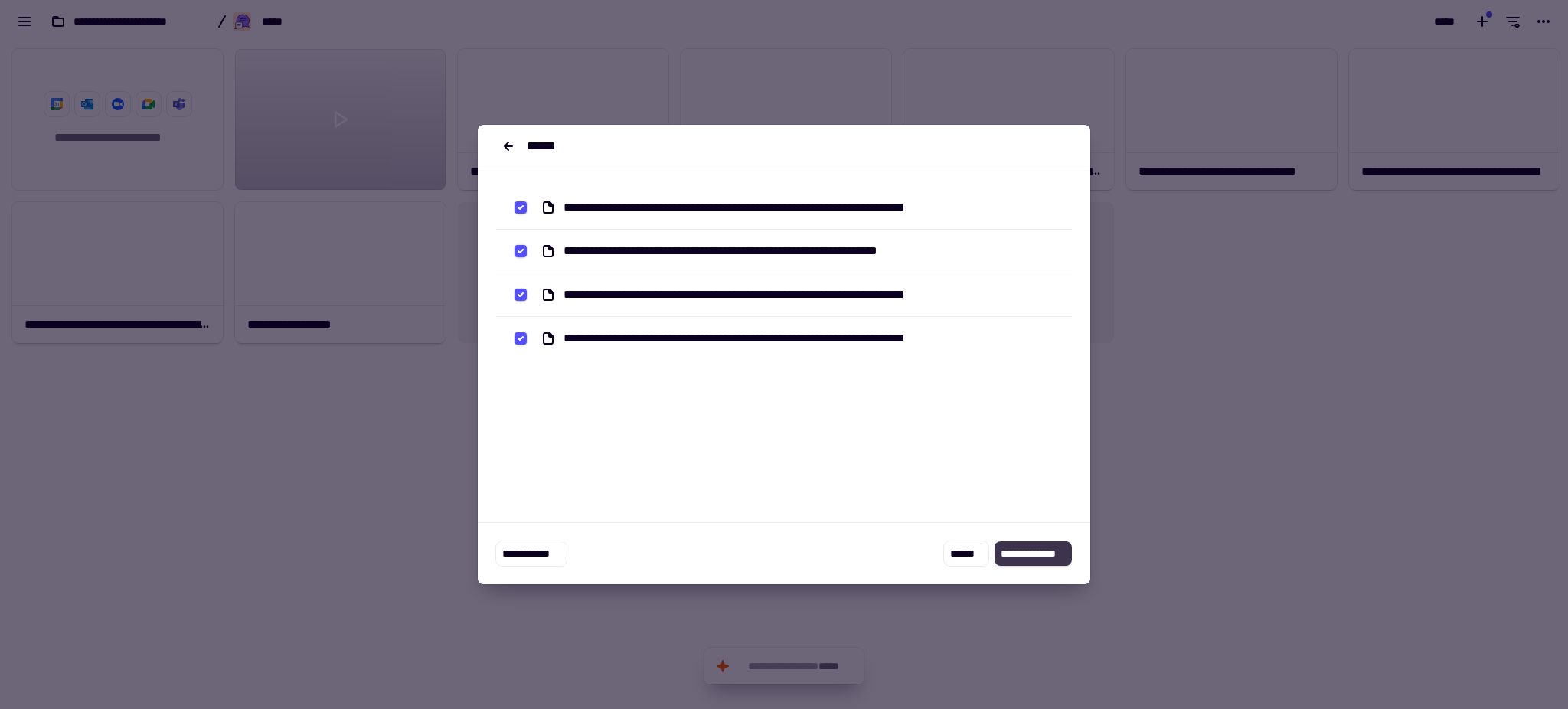 click on "**********" 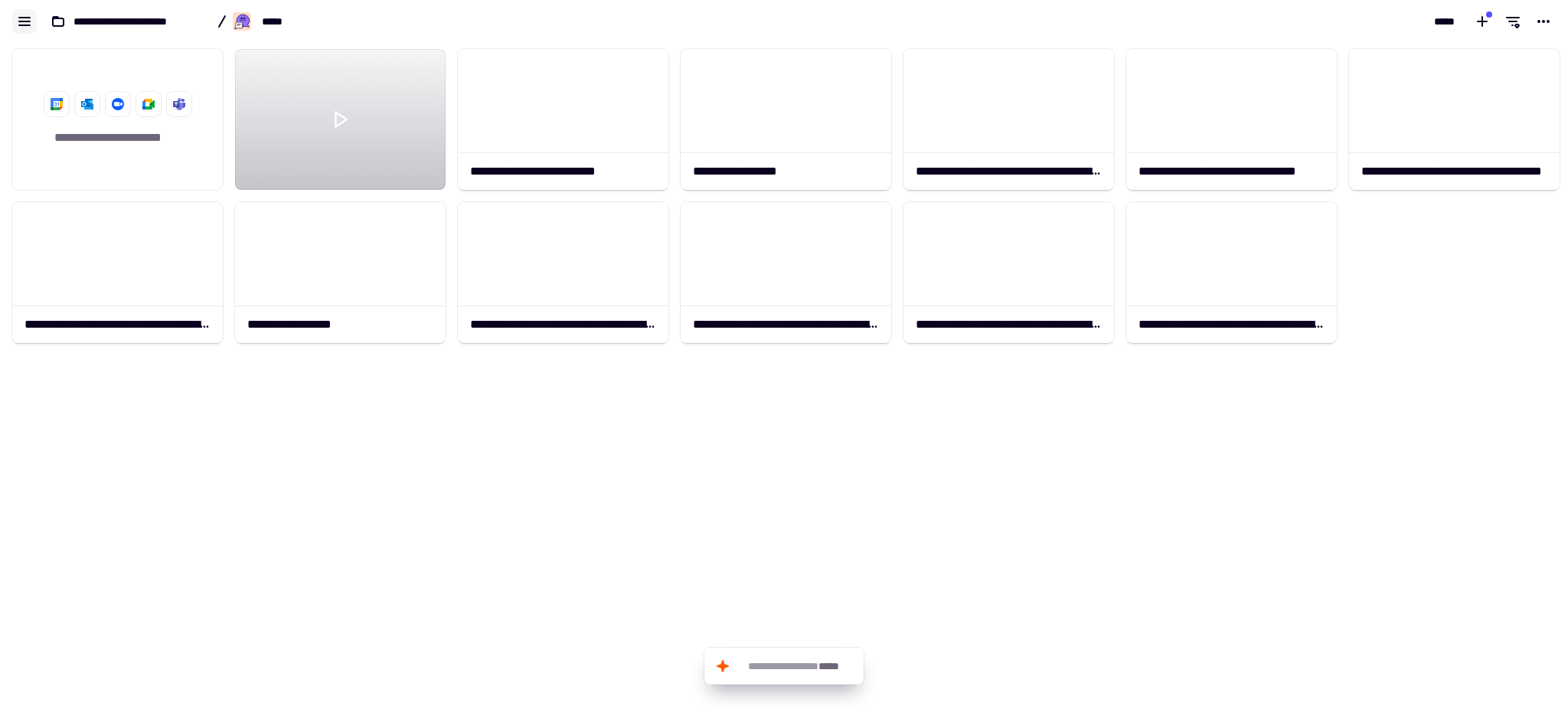 click 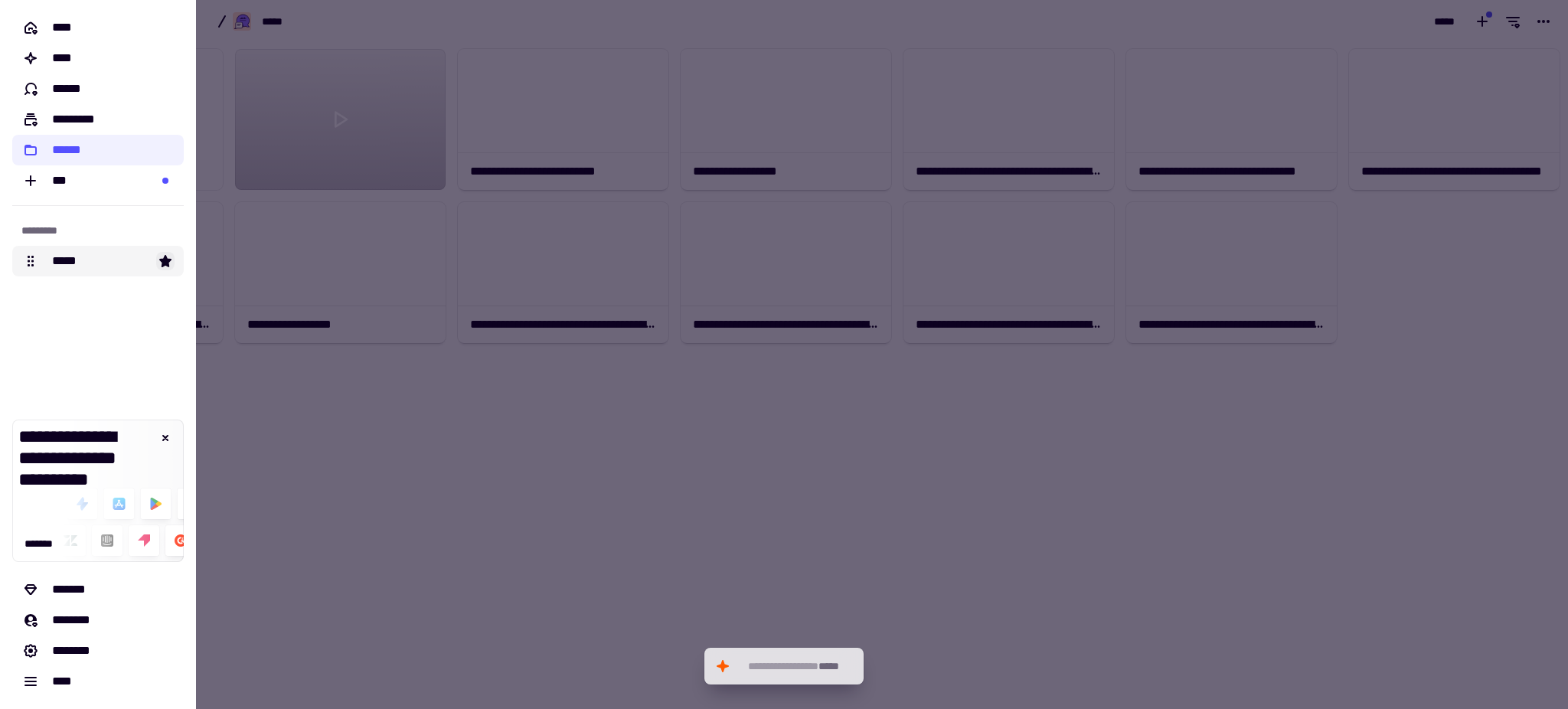 click 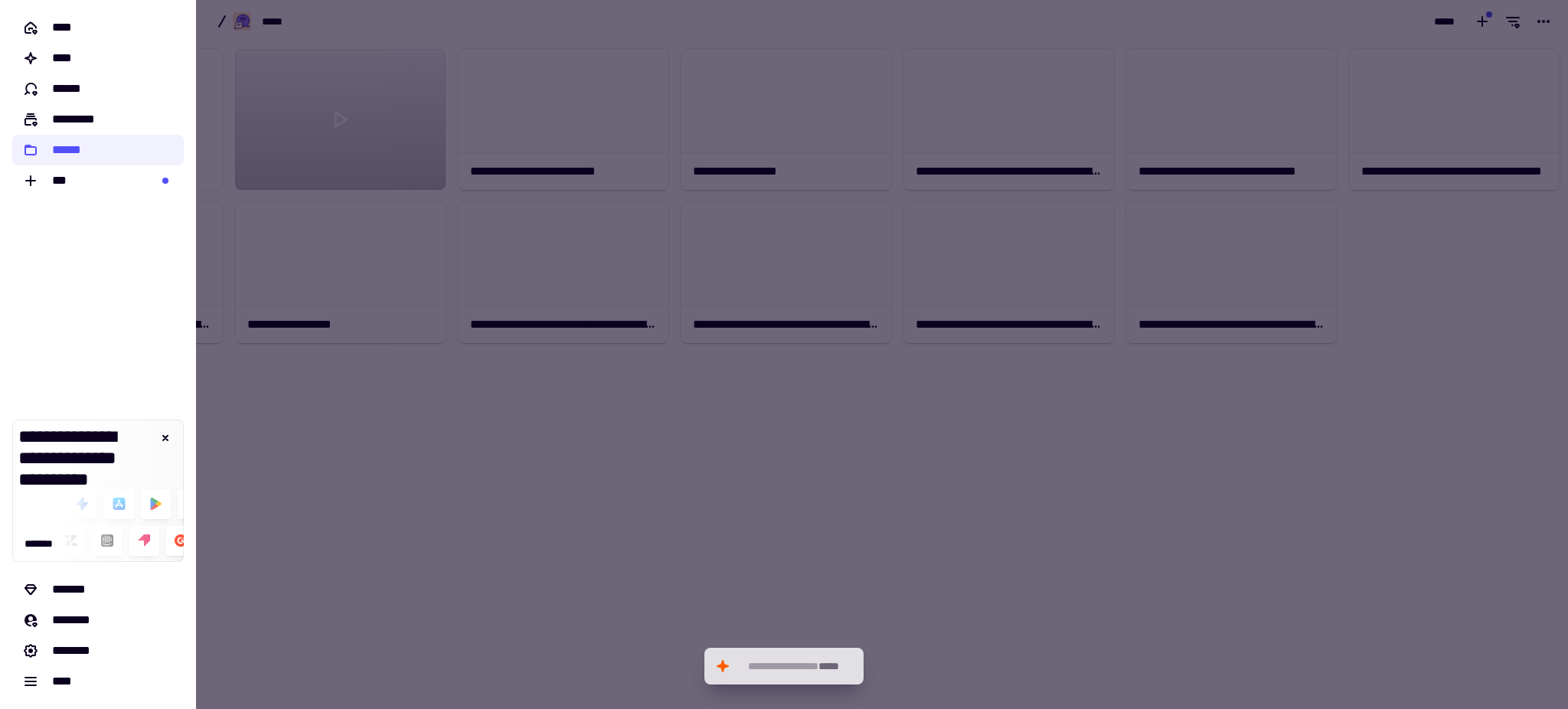 click at bounding box center (784, 354) 